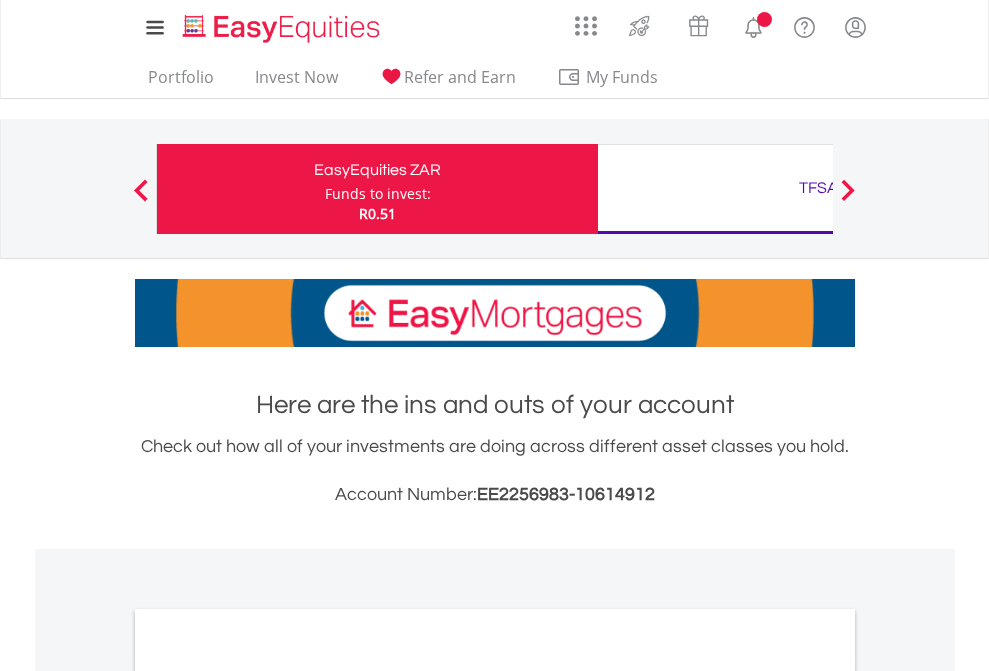 scroll, scrollTop: 0, scrollLeft: 0, axis: both 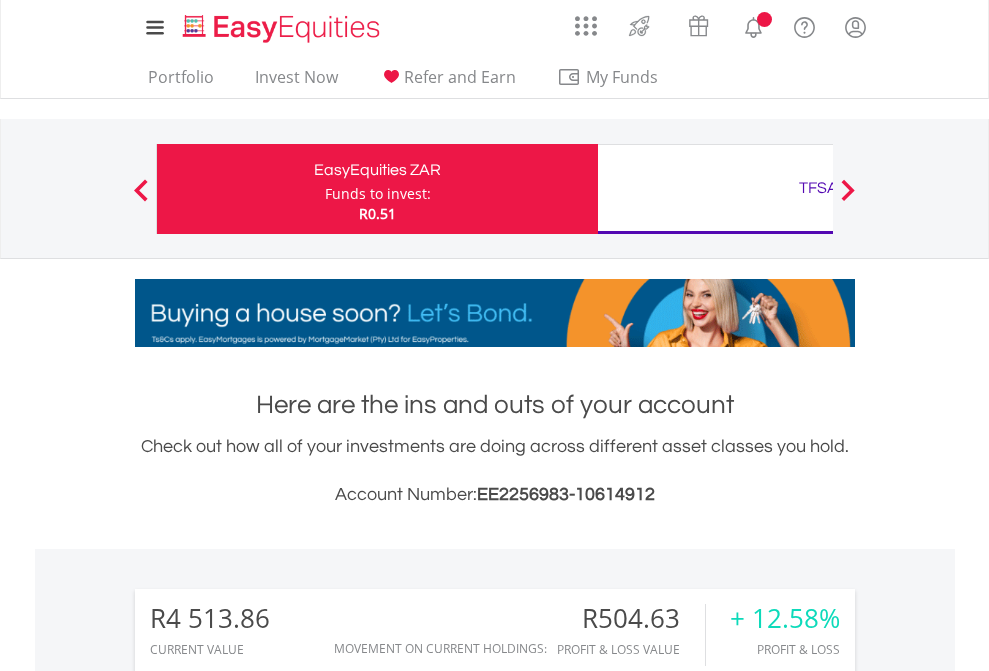 click on "Funds to invest:" at bounding box center [378, 194] 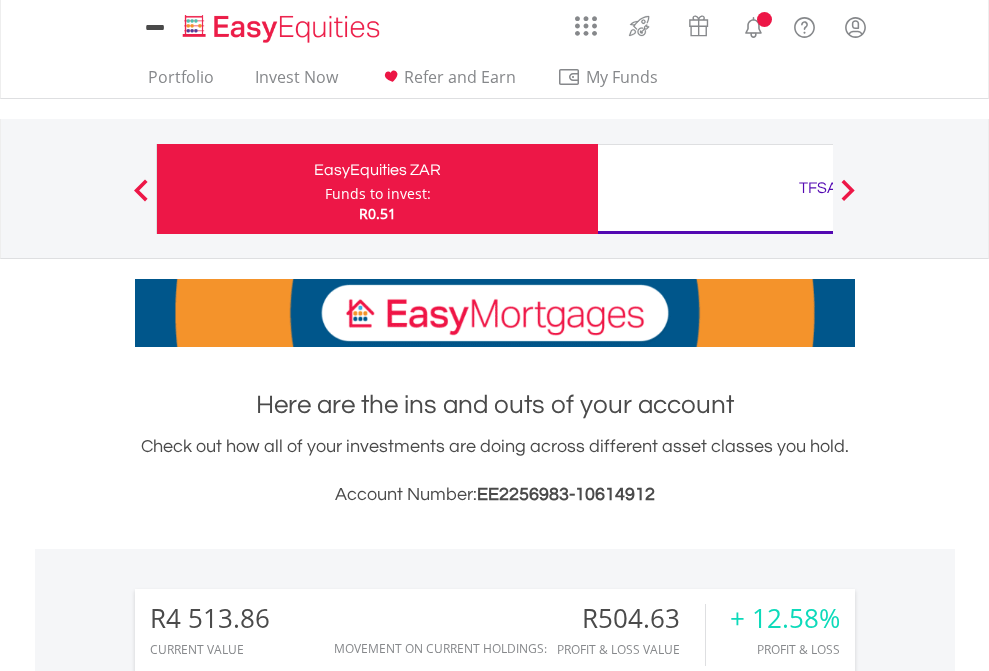 scroll, scrollTop: 0, scrollLeft: 0, axis: both 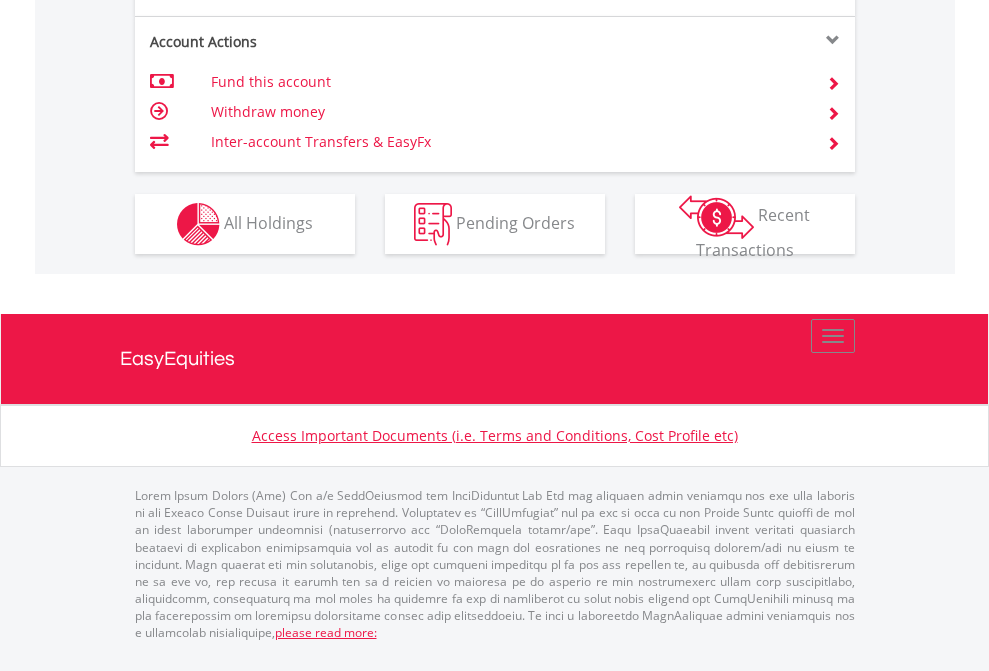 click on "Investment types" at bounding box center [706, -337] 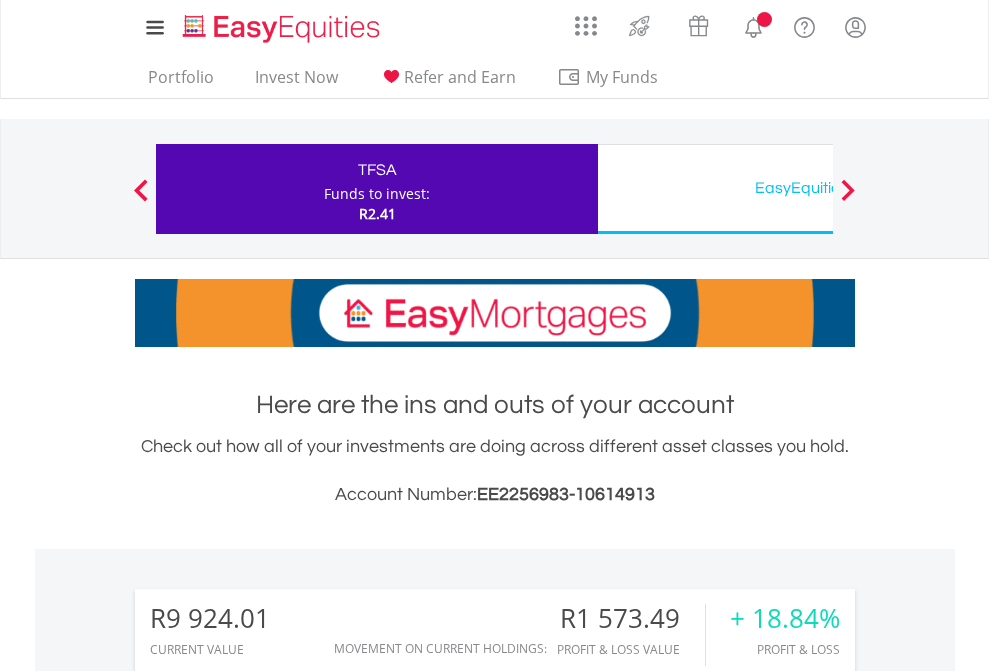 scroll, scrollTop: 1877, scrollLeft: 0, axis: vertical 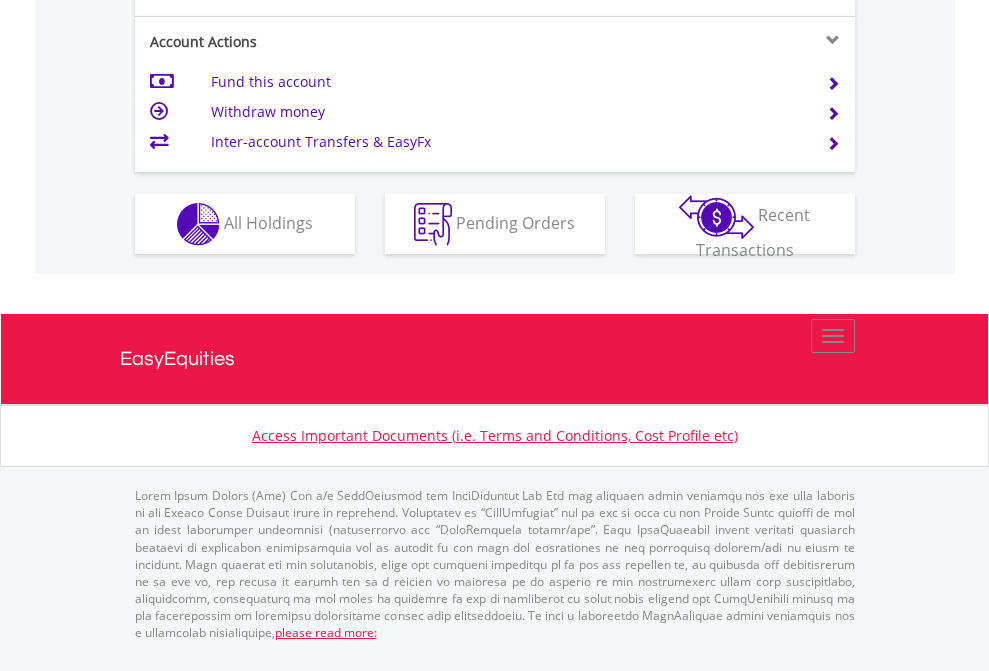 click on "Investment types" at bounding box center (706, -337) 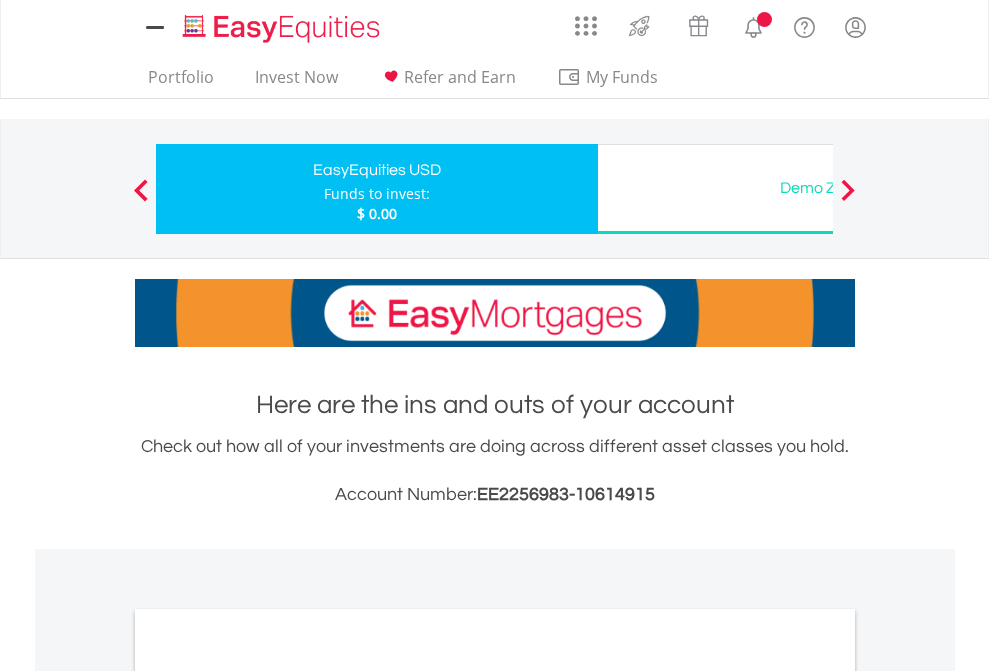 scroll, scrollTop: 0, scrollLeft: 0, axis: both 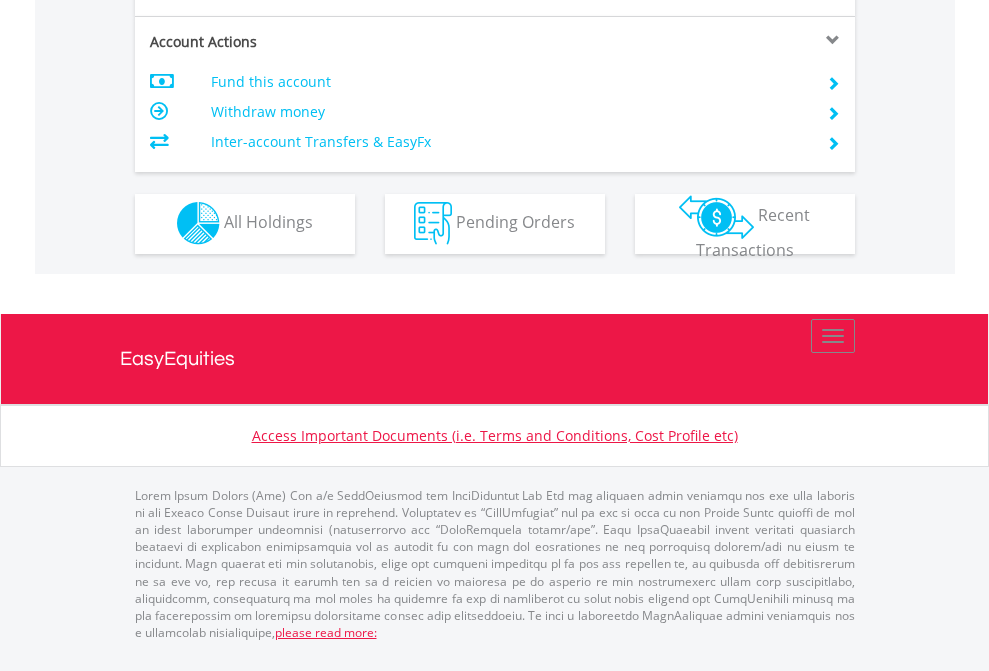 click on "Investment types" at bounding box center (706, -353) 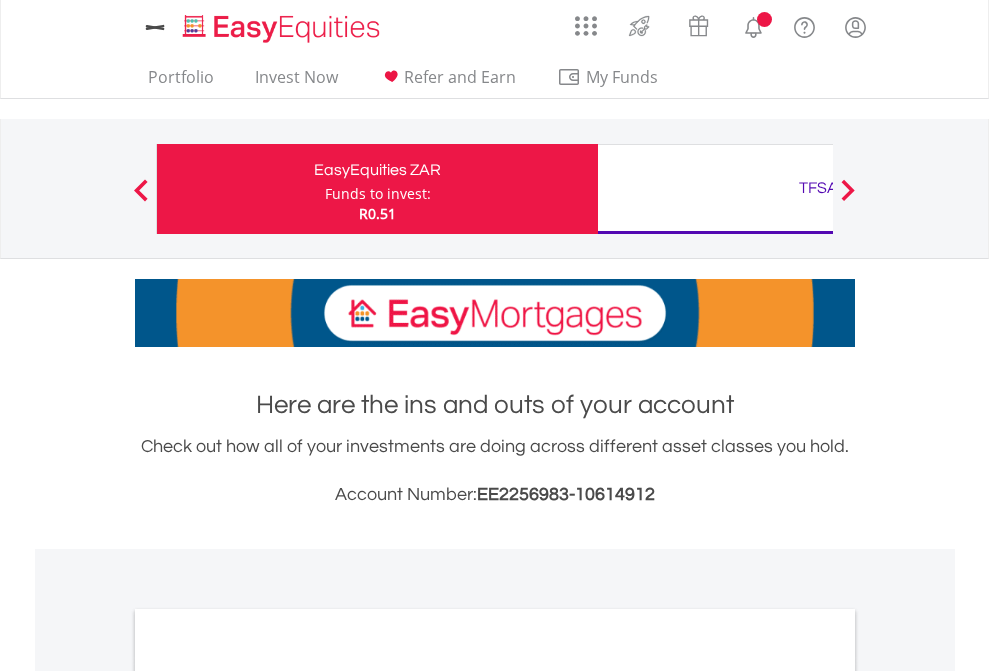scroll, scrollTop: 1202, scrollLeft: 0, axis: vertical 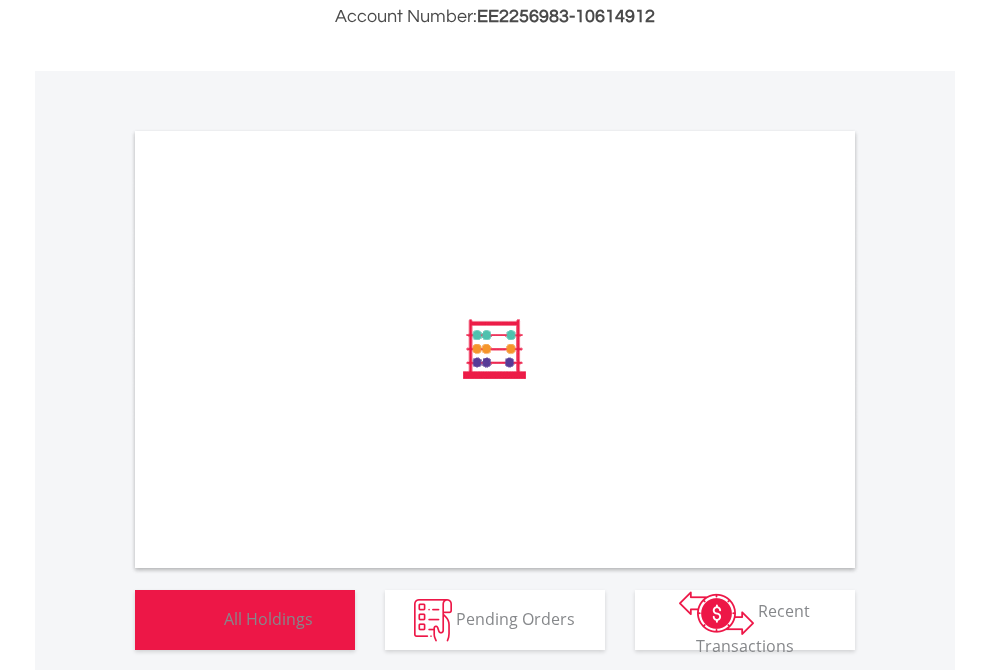 click on "All Holdings" at bounding box center [268, 618] 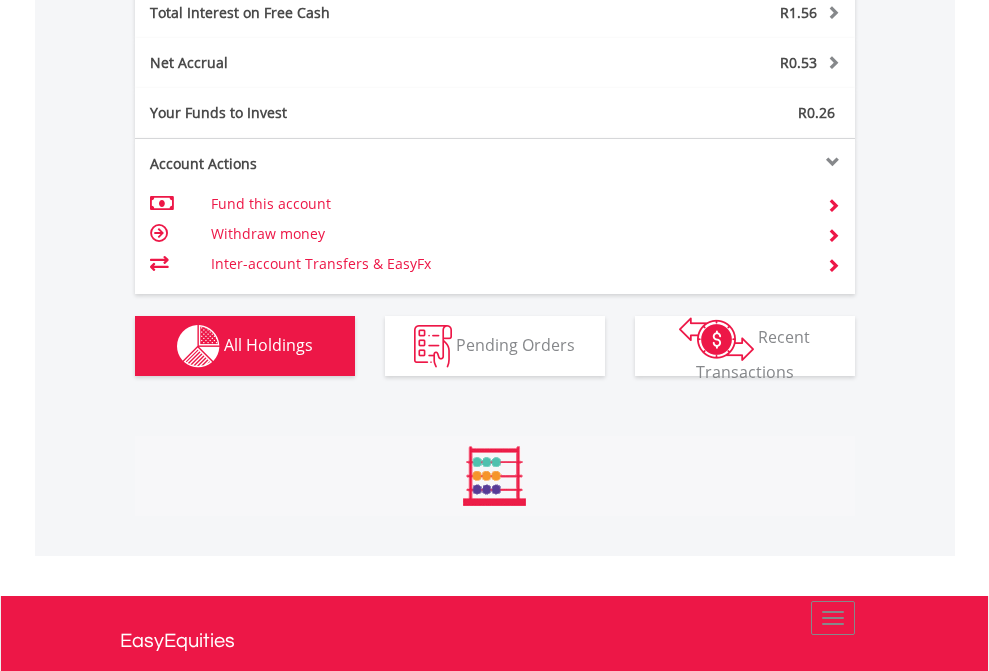 scroll, scrollTop: 999808, scrollLeft: 999687, axis: both 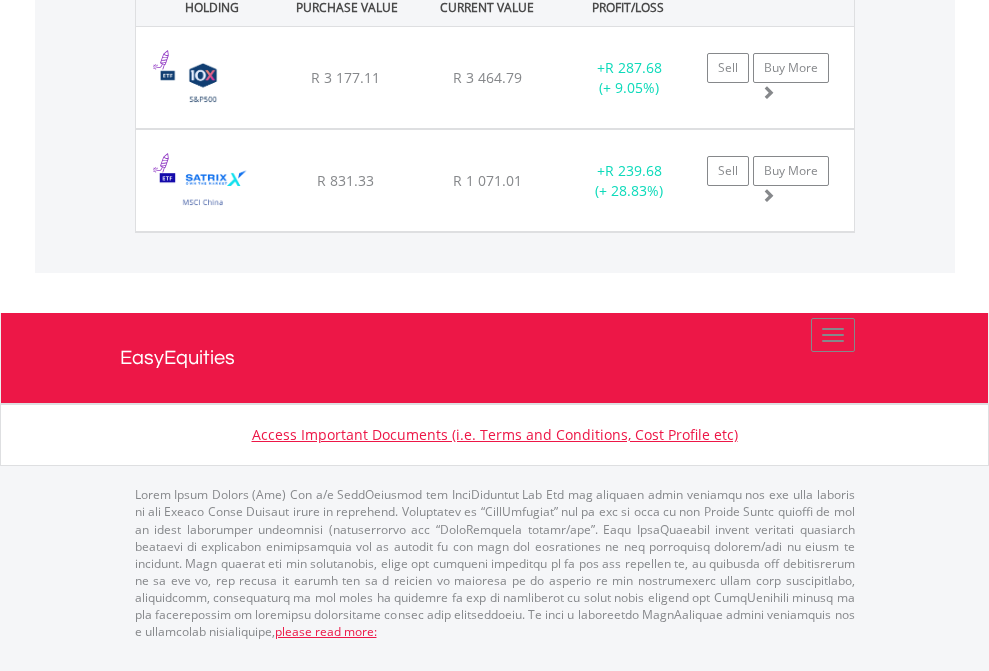 click on "TFSA" at bounding box center (818, -1522) 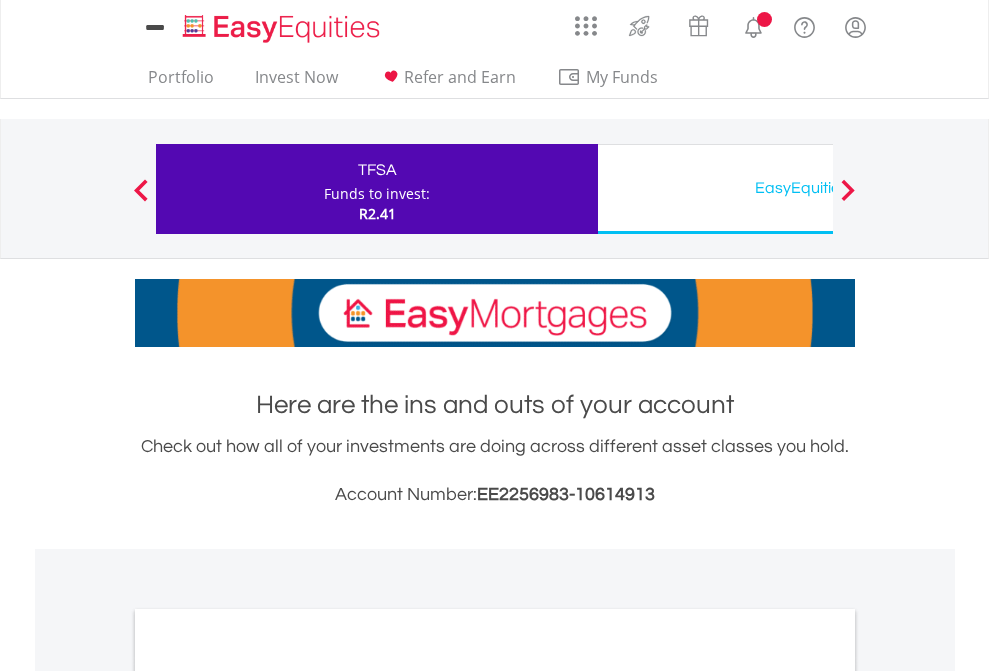 scroll, scrollTop: 0, scrollLeft: 0, axis: both 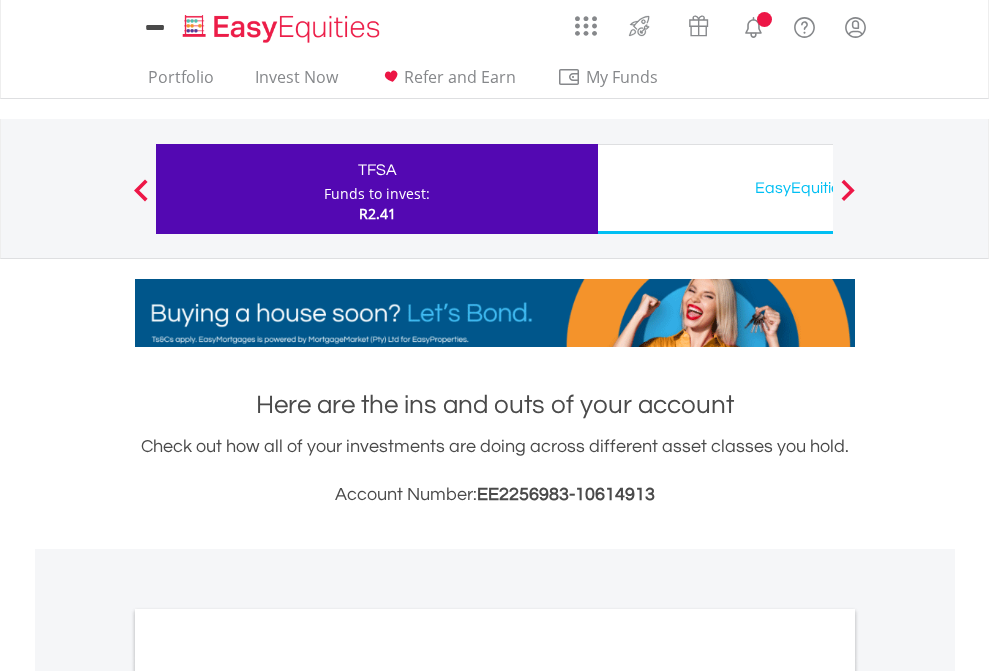 click on "All Holdings" at bounding box center (268, 1096) 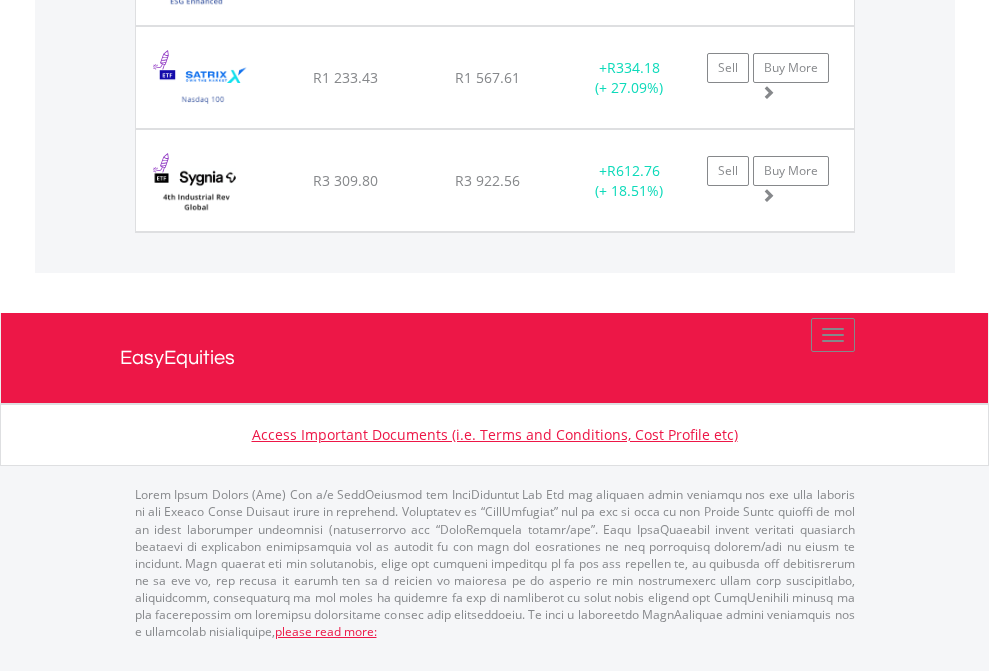 click on "EasyEquities USD" at bounding box center (818, -1545) 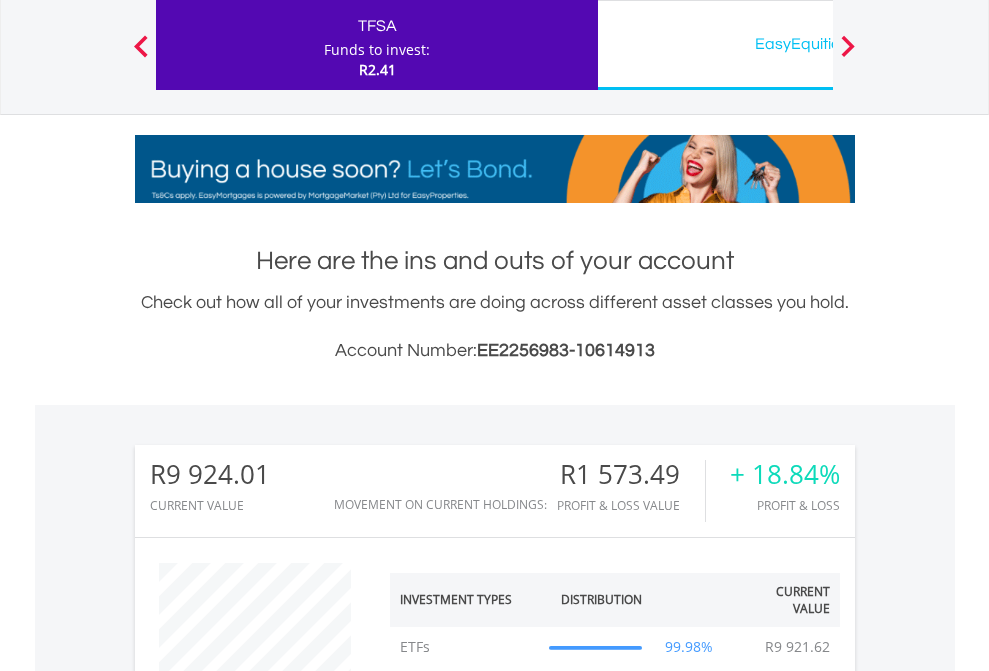 scroll, scrollTop: 999808, scrollLeft: 999687, axis: both 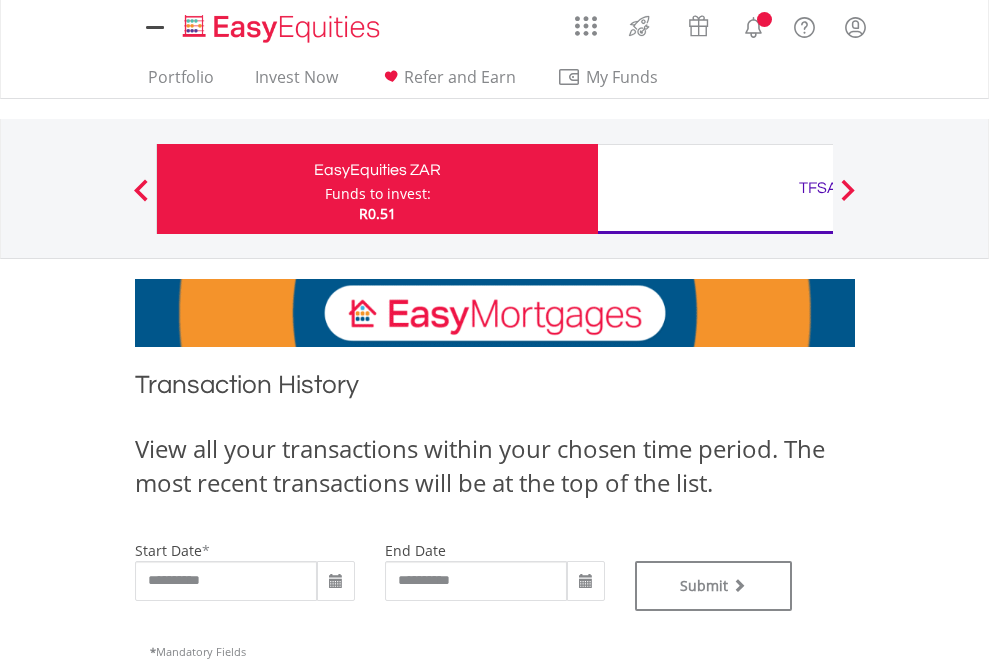 type on "**********" 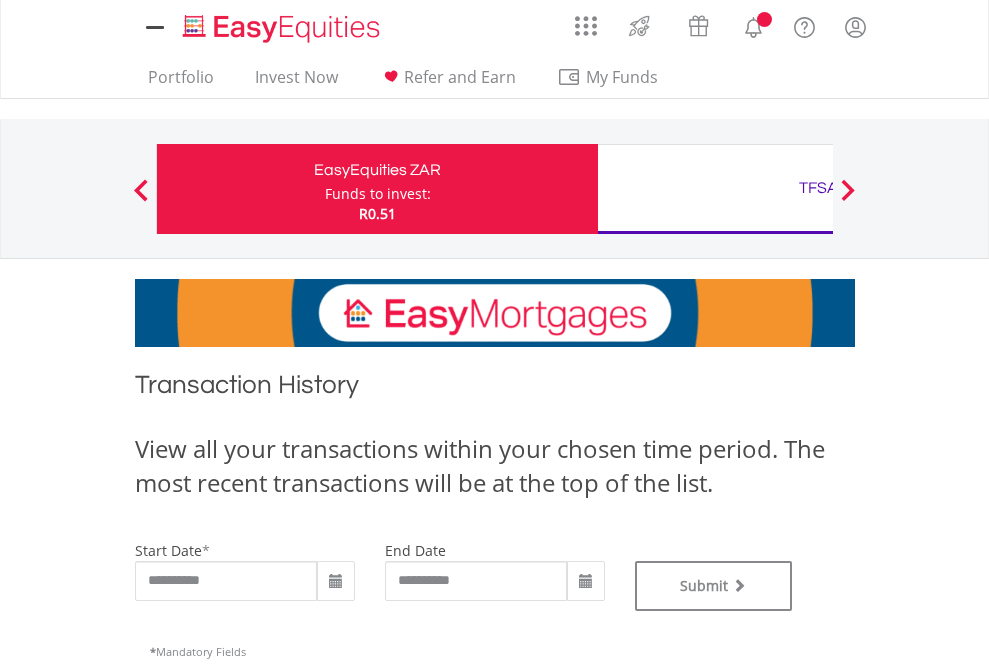 scroll, scrollTop: 0, scrollLeft: 0, axis: both 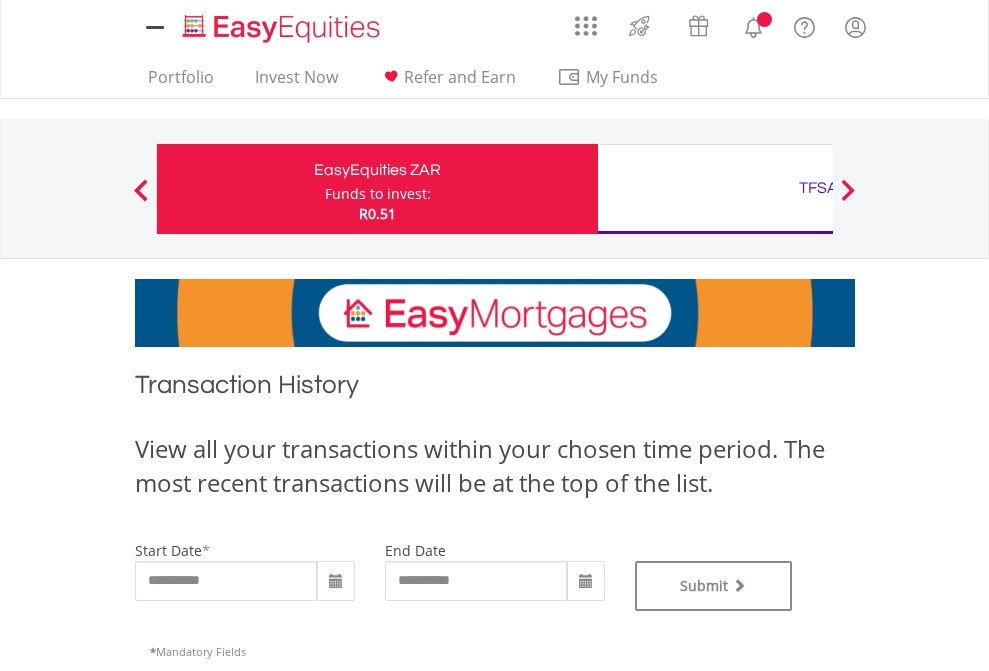 type on "**********" 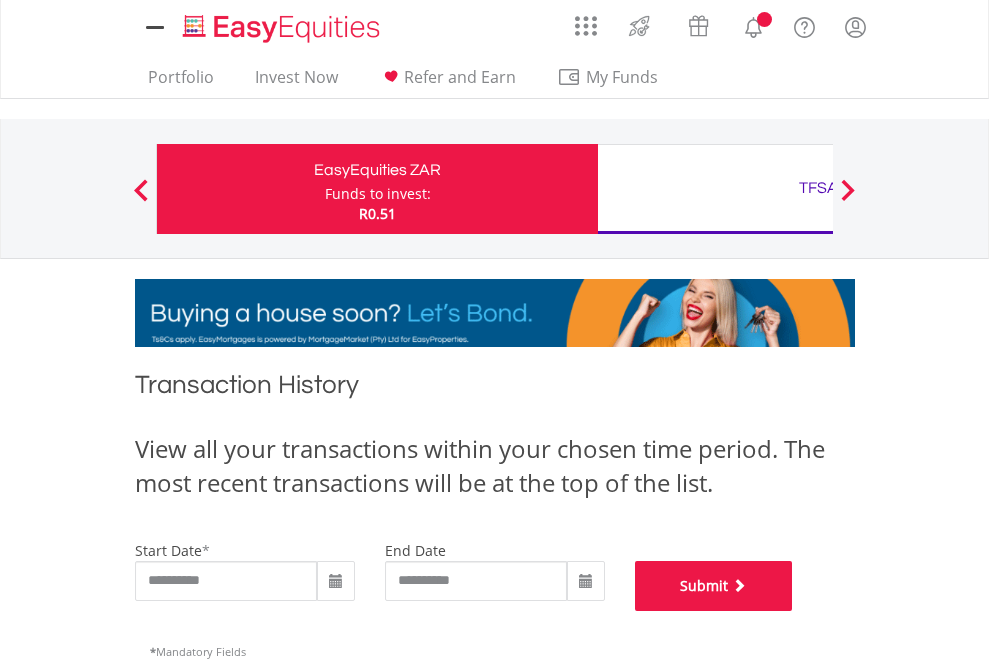 click on "Submit" at bounding box center (714, 586) 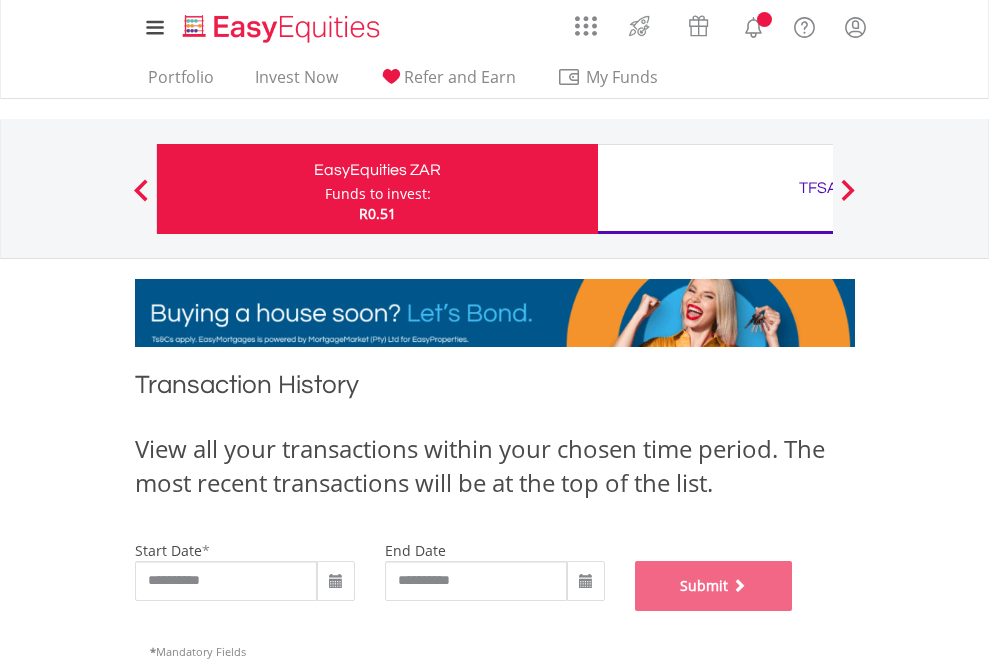 scroll, scrollTop: 811, scrollLeft: 0, axis: vertical 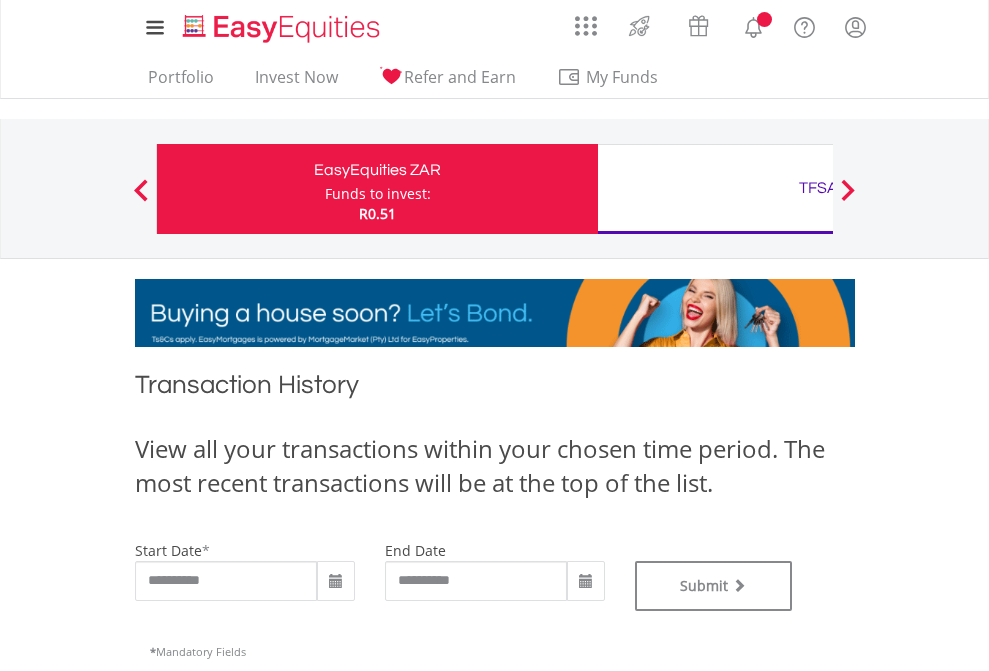 click on "TFSA" at bounding box center [818, 188] 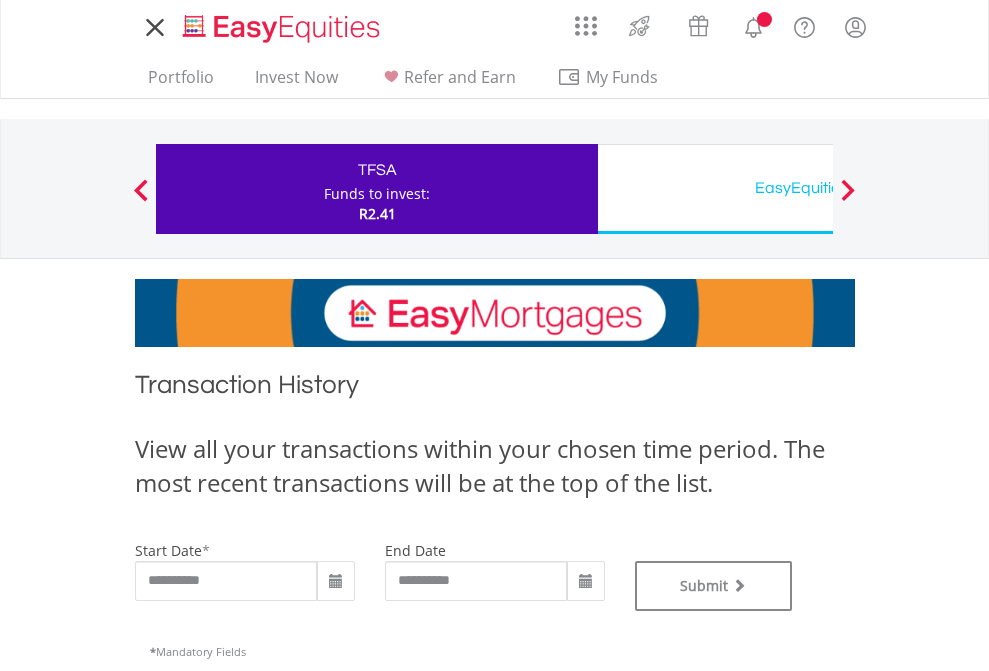 scroll, scrollTop: 0, scrollLeft: 0, axis: both 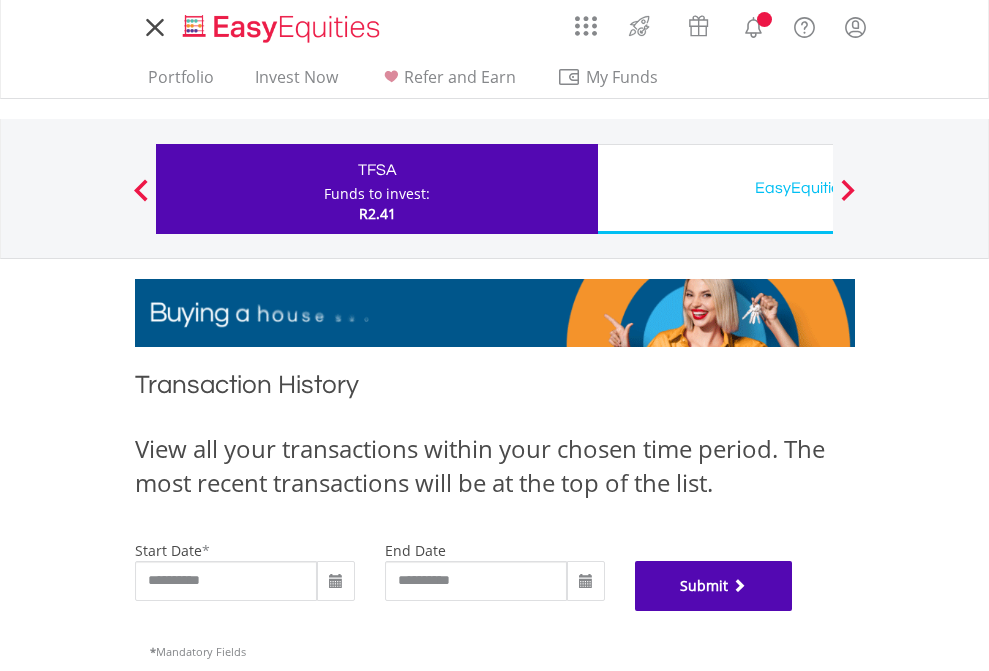 click on "Submit" at bounding box center (714, 586) 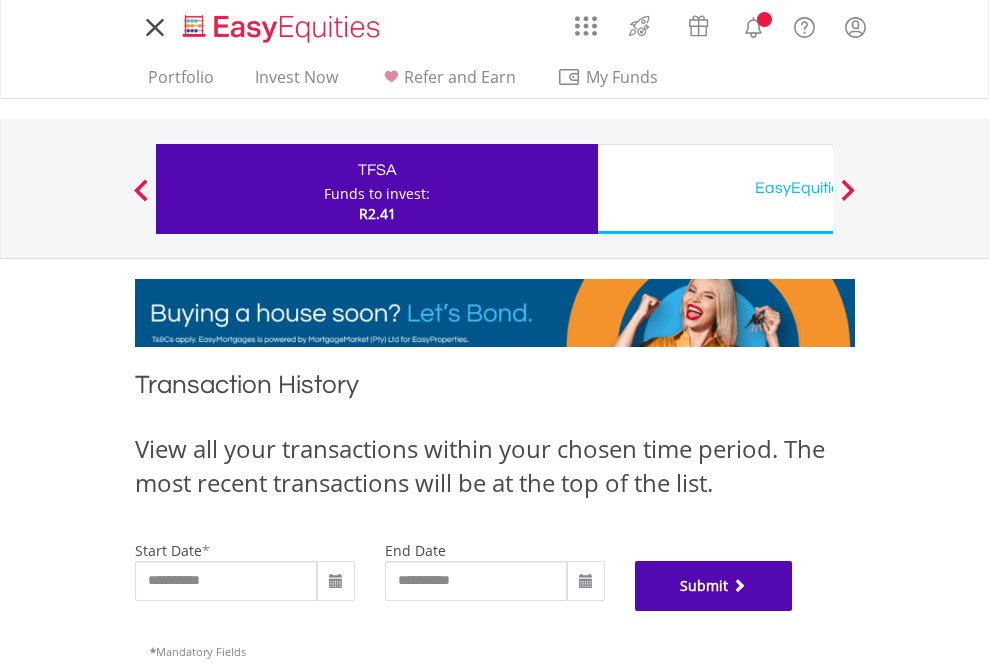 scroll, scrollTop: 811, scrollLeft: 0, axis: vertical 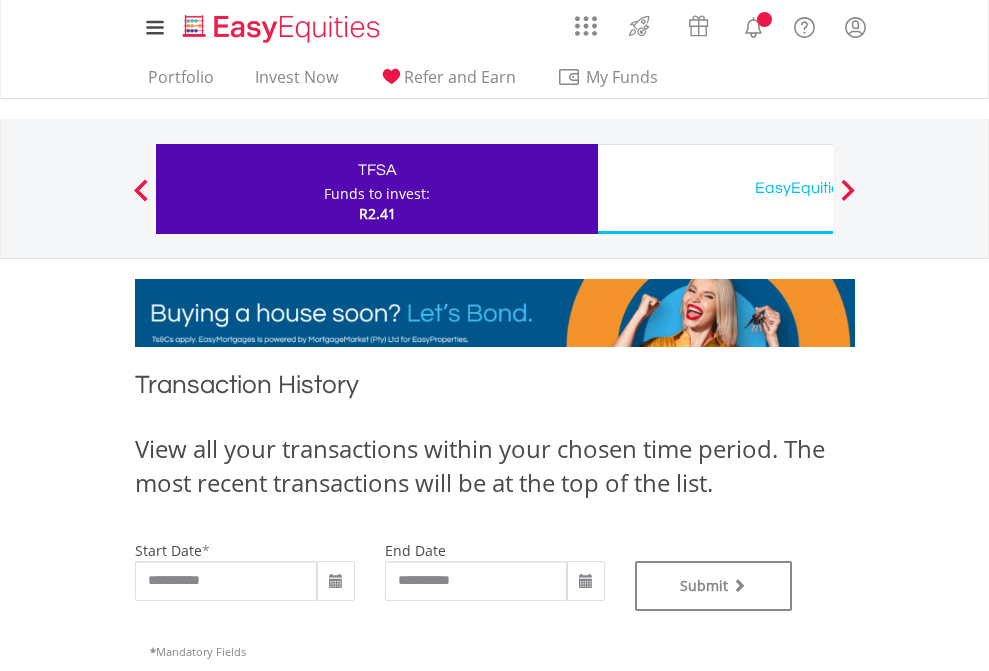 click on "EasyEquities USD" at bounding box center (818, 188) 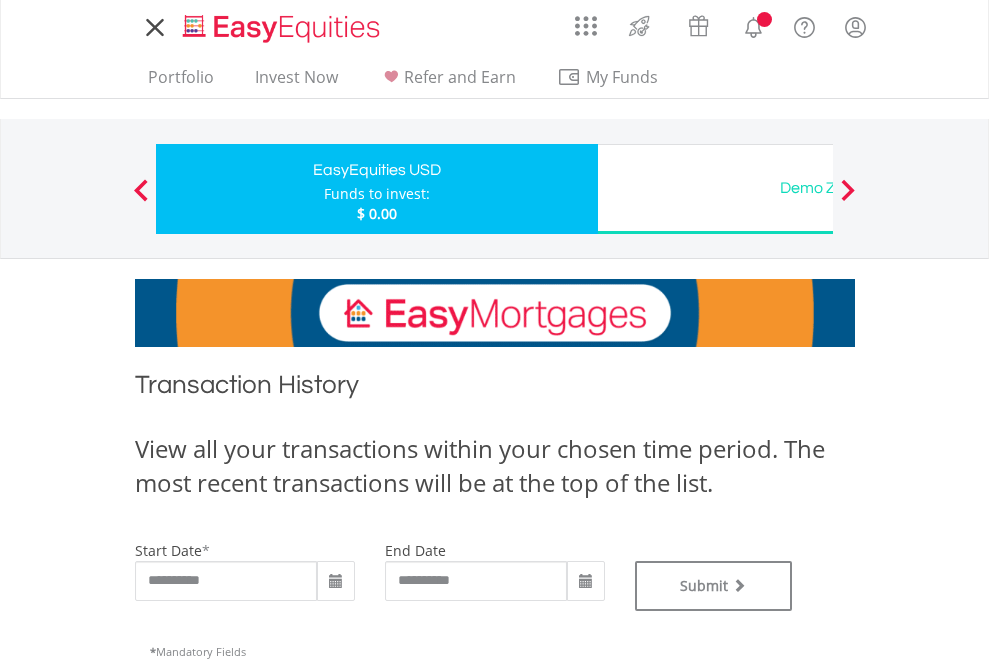 scroll, scrollTop: 0, scrollLeft: 0, axis: both 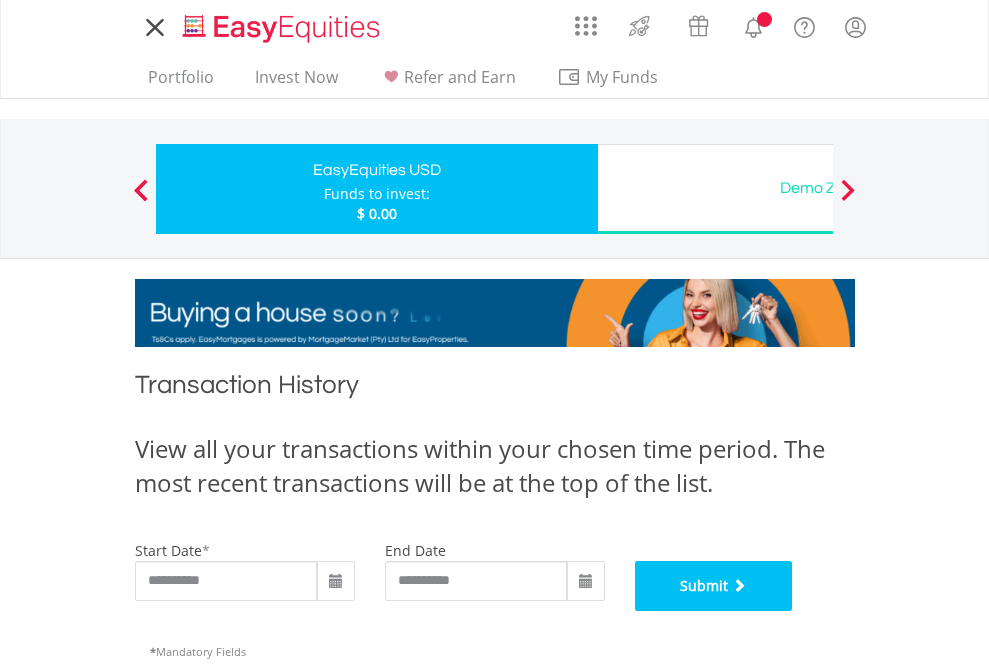 click on "Submit" at bounding box center [714, 586] 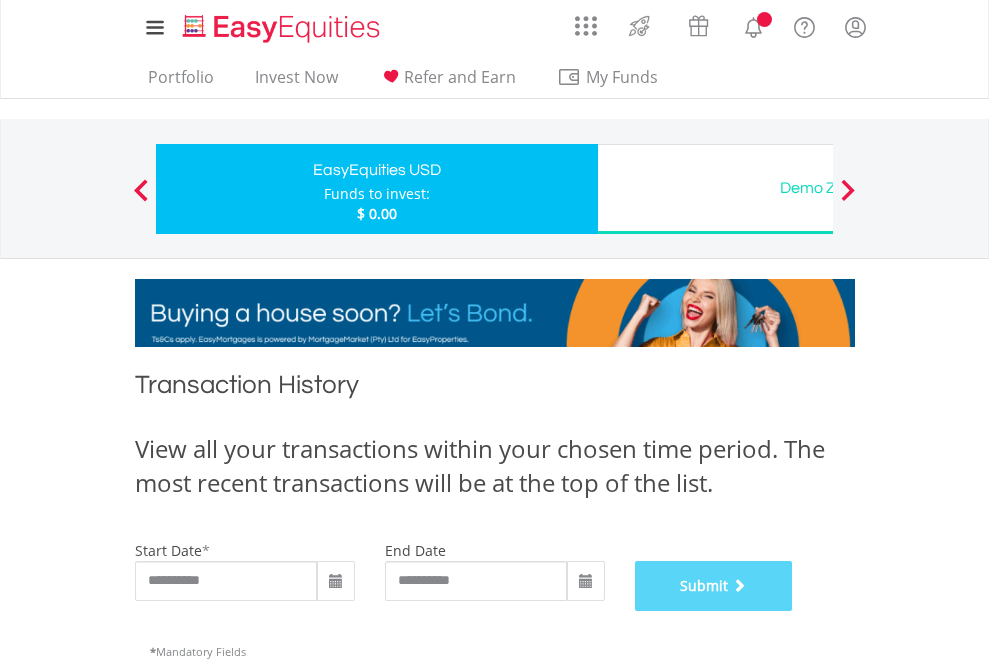 scroll, scrollTop: 811, scrollLeft: 0, axis: vertical 